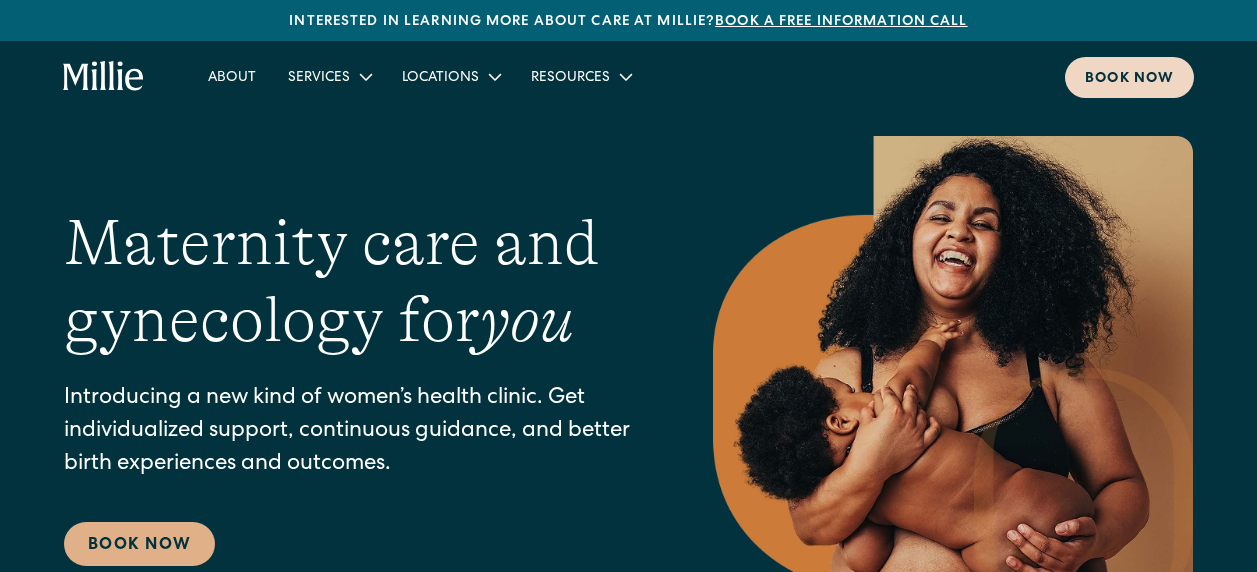 scroll, scrollTop: 0, scrollLeft: 0, axis: both 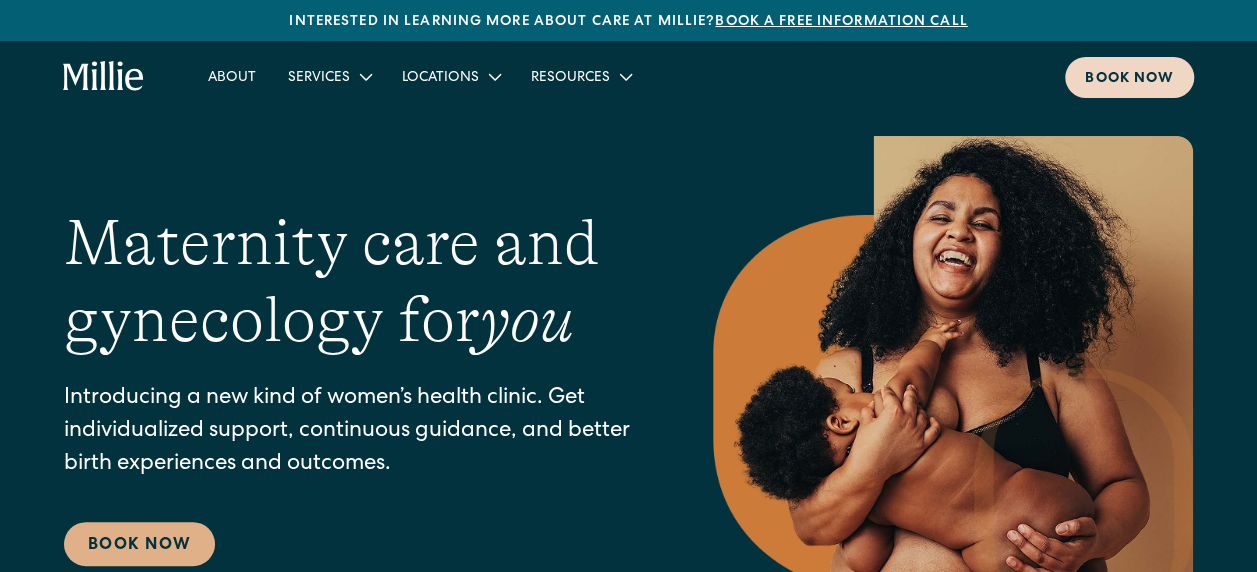 drag, startPoint x: 0, startPoint y: 0, endPoint x: 1098, endPoint y: 72, distance: 1100.3582 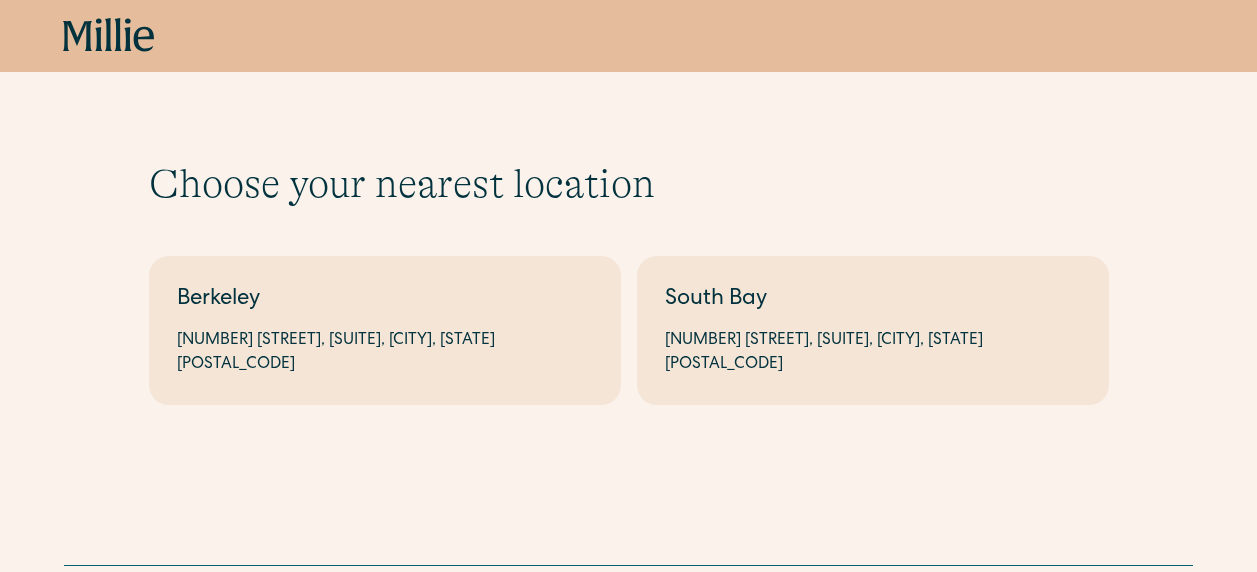 scroll, scrollTop: 0, scrollLeft: 0, axis: both 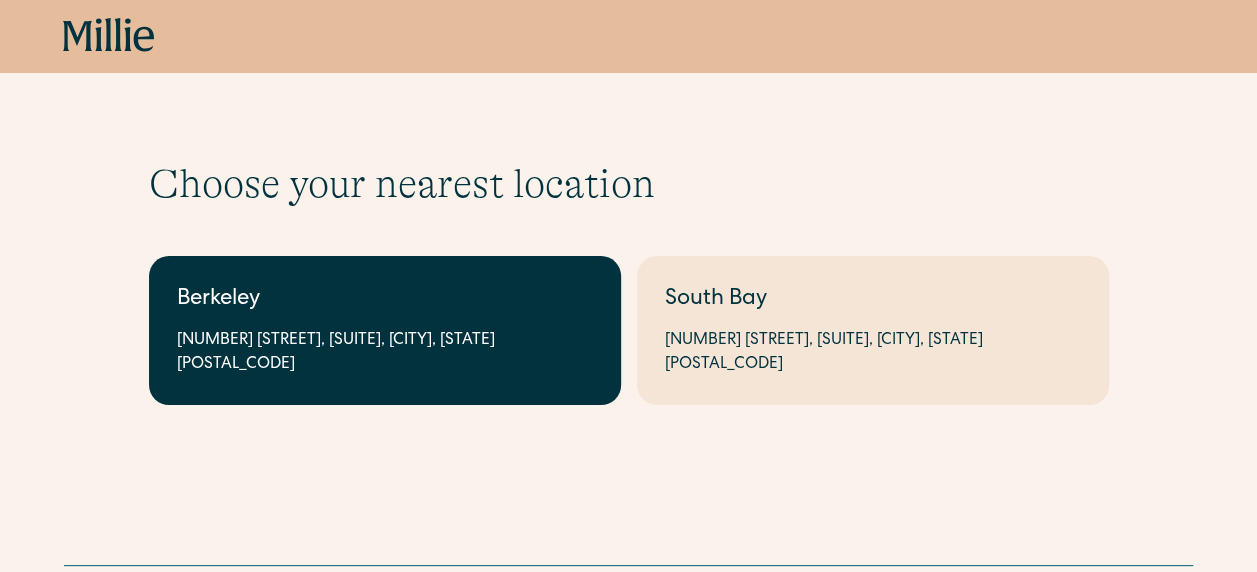 click on "Berkeley" at bounding box center [385, 300] 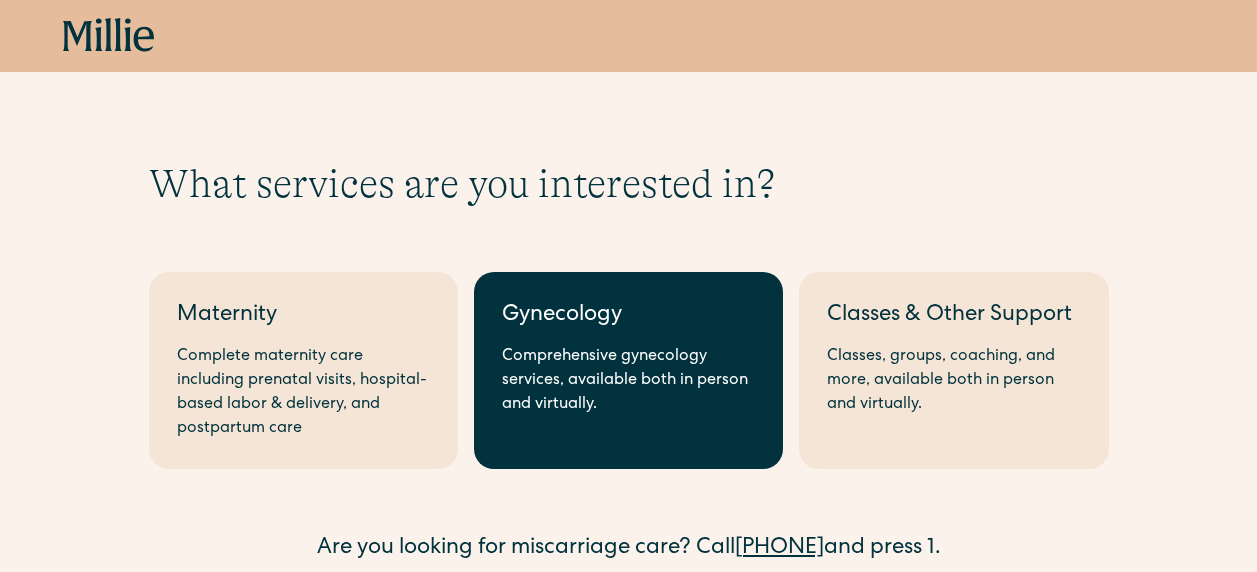 scroll, scrollTop: 0, scrollLeft: 0, axis: both 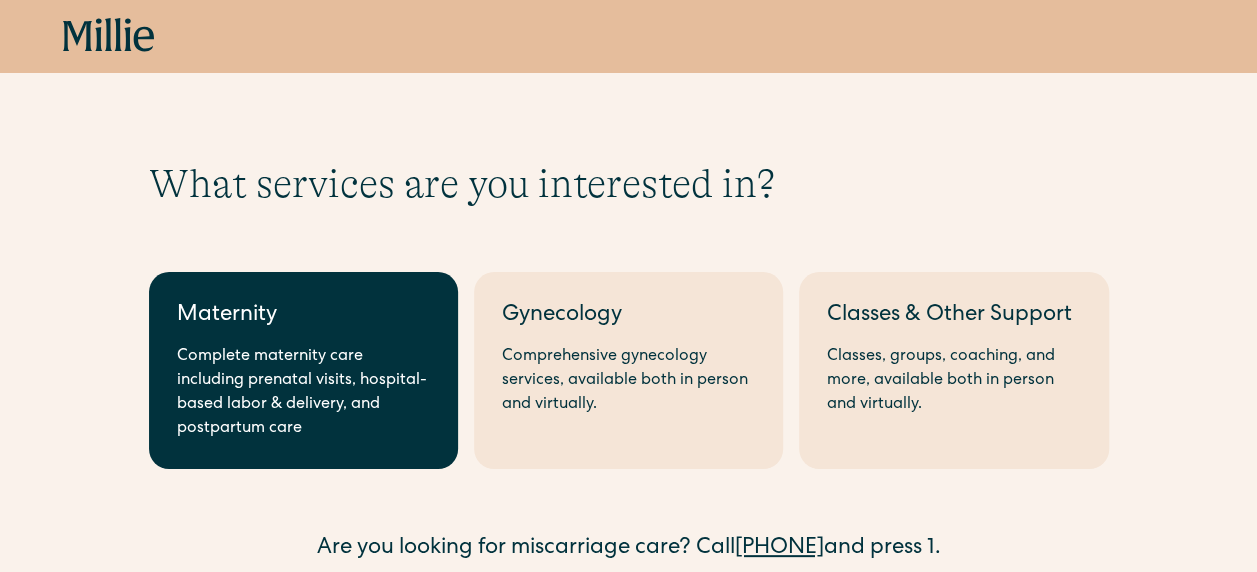 click on "Complete maternity care including prenatal visits, hospital-based labor & delivery, and postpartum care" at bounding box center [303, 393] 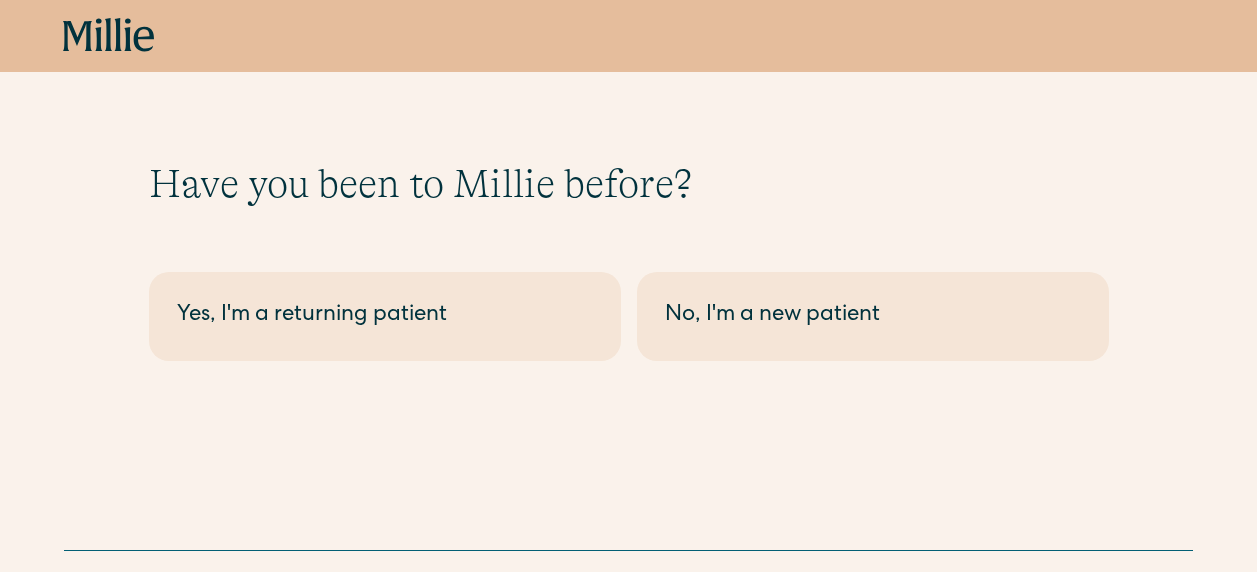 scroll, scrollTop: 91, scrollLeft: 0, axis: vertical 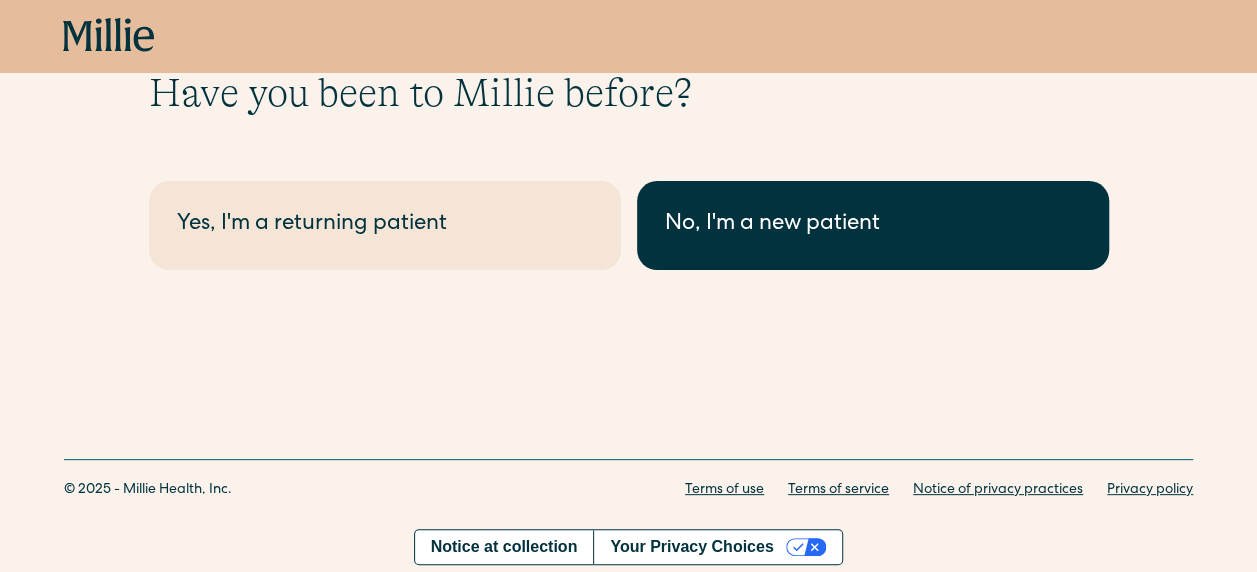 click on "No, I'm a new patient" at bounding box center [873, 225] 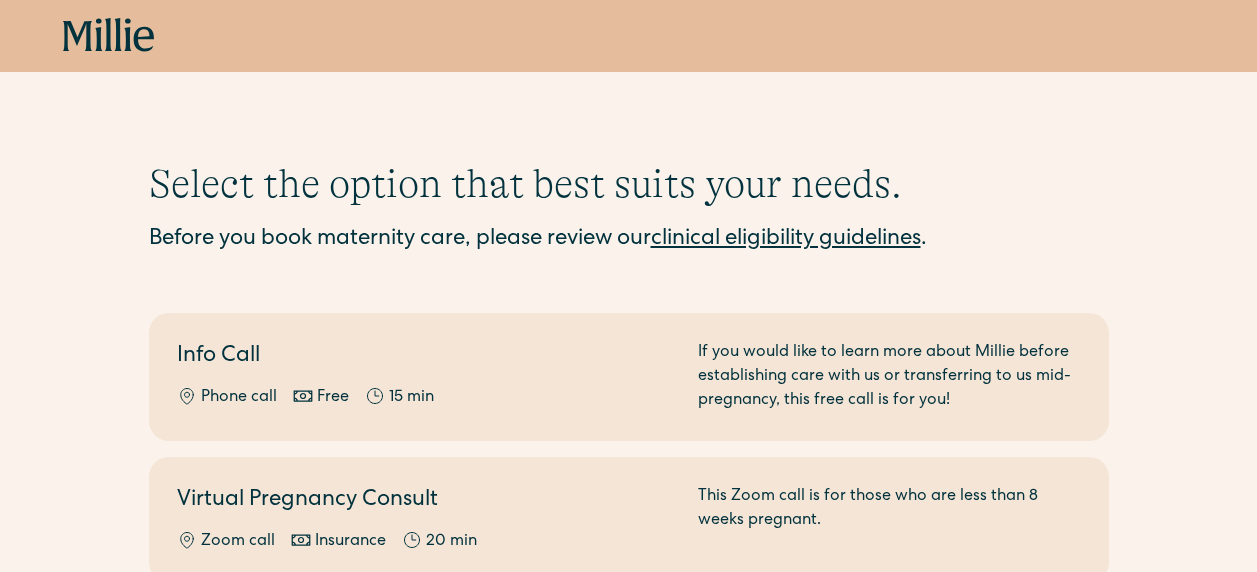 scroll, scrollTop: 0, scrollLeft: 0, axis: both 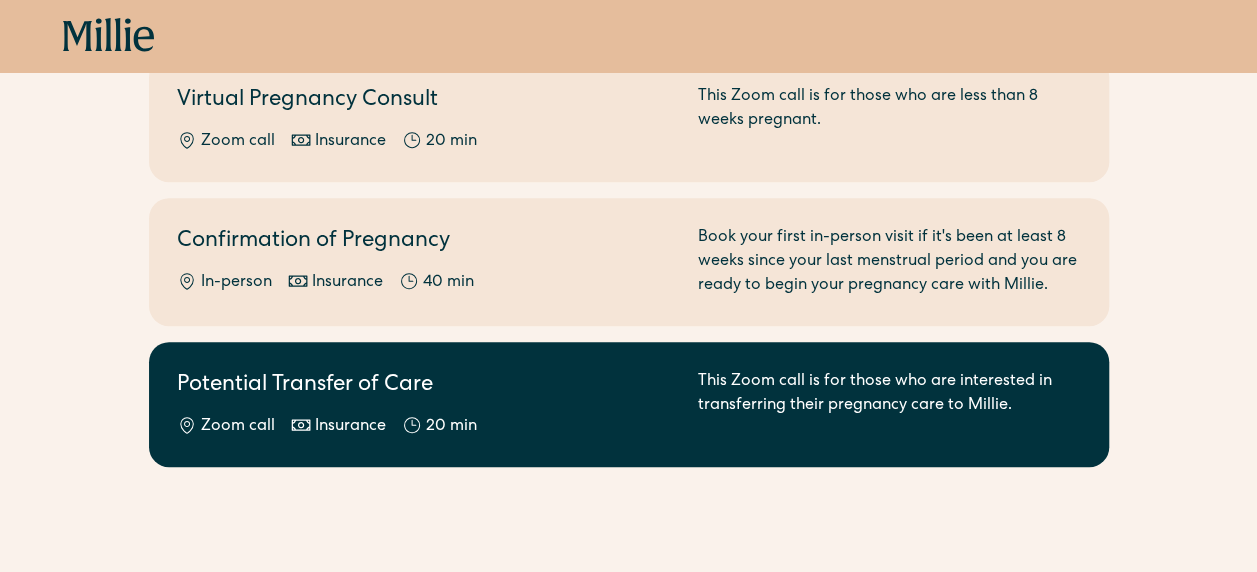 click on "Potential Transfer of Care Zoom call Insurance 20 min This Zoom call is for those who are interested in transferring their pregnancy care to Millie." at bounding box center (629, 404) 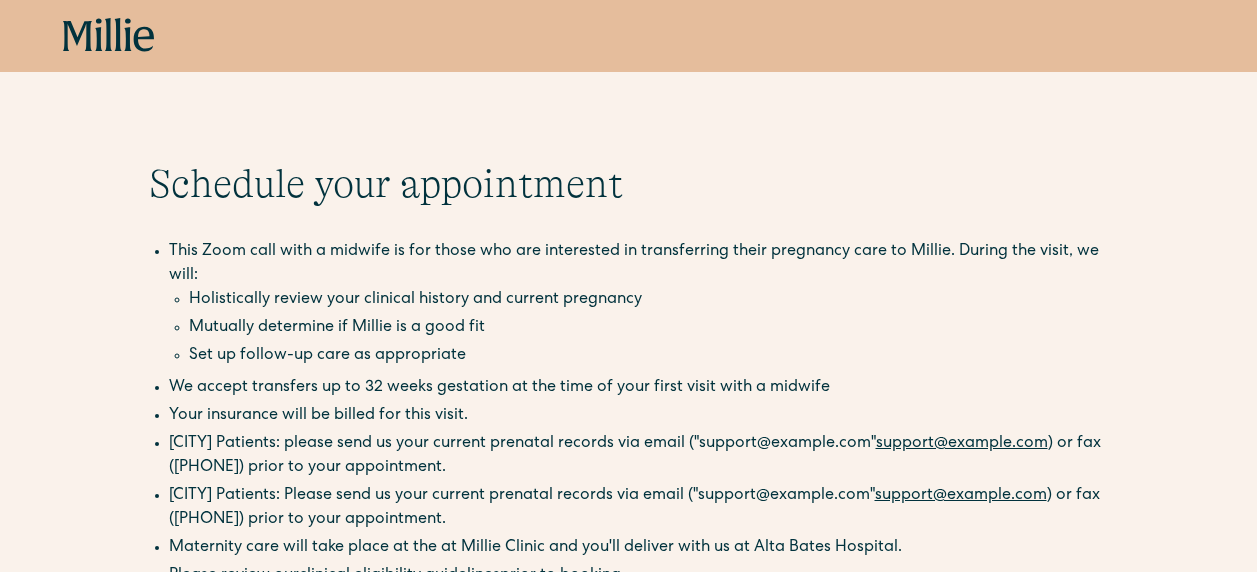 scroll, scrollTop: 0, scrollLeft: 0, axis: both 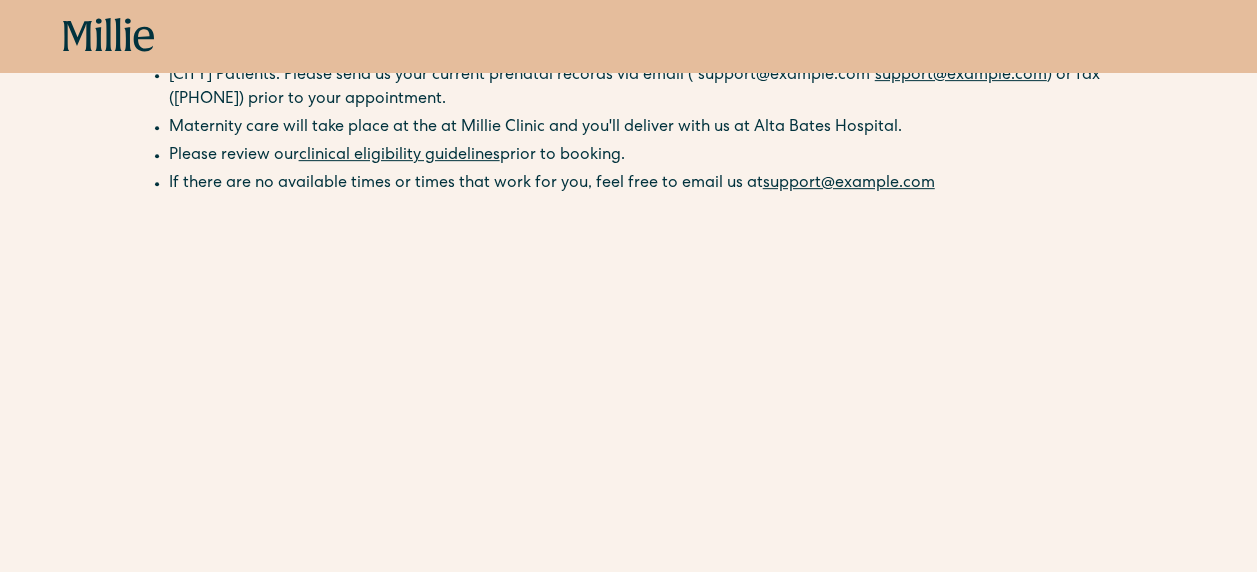 click 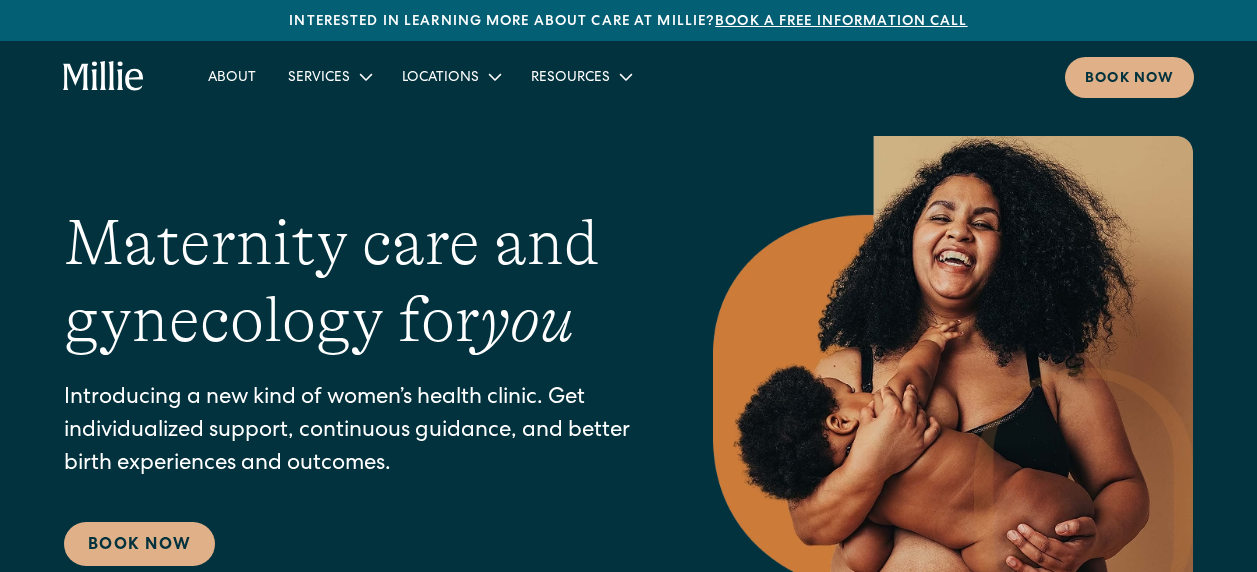 scroll, scrollTop: 0, scrollLeft: 0, axis: both 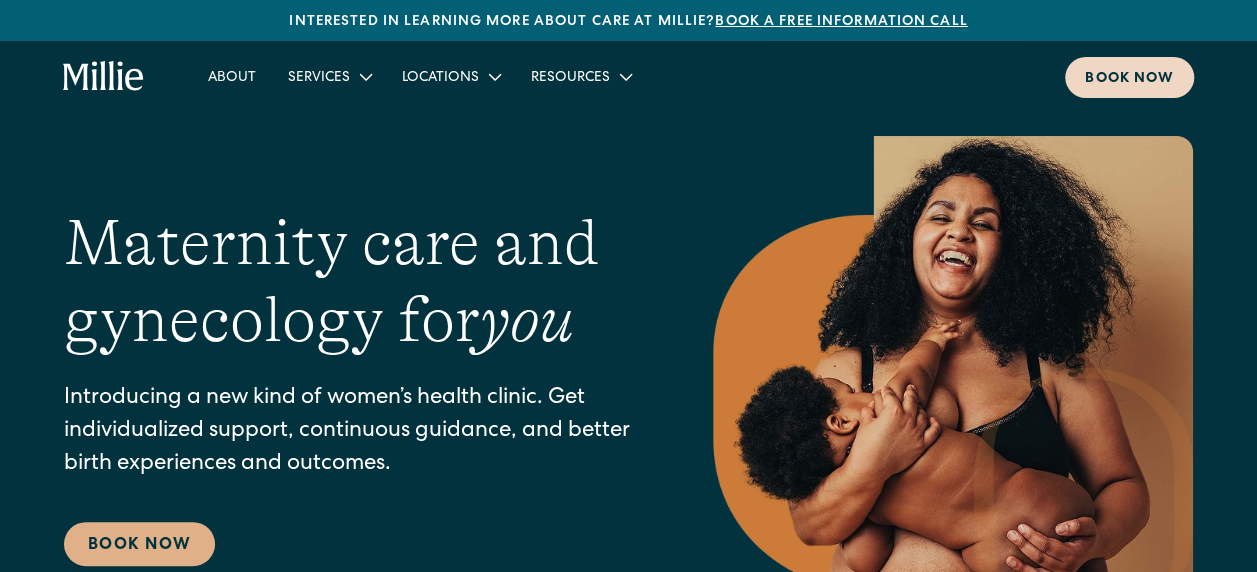 click on "Book now" at bounding box center [1129, 79] 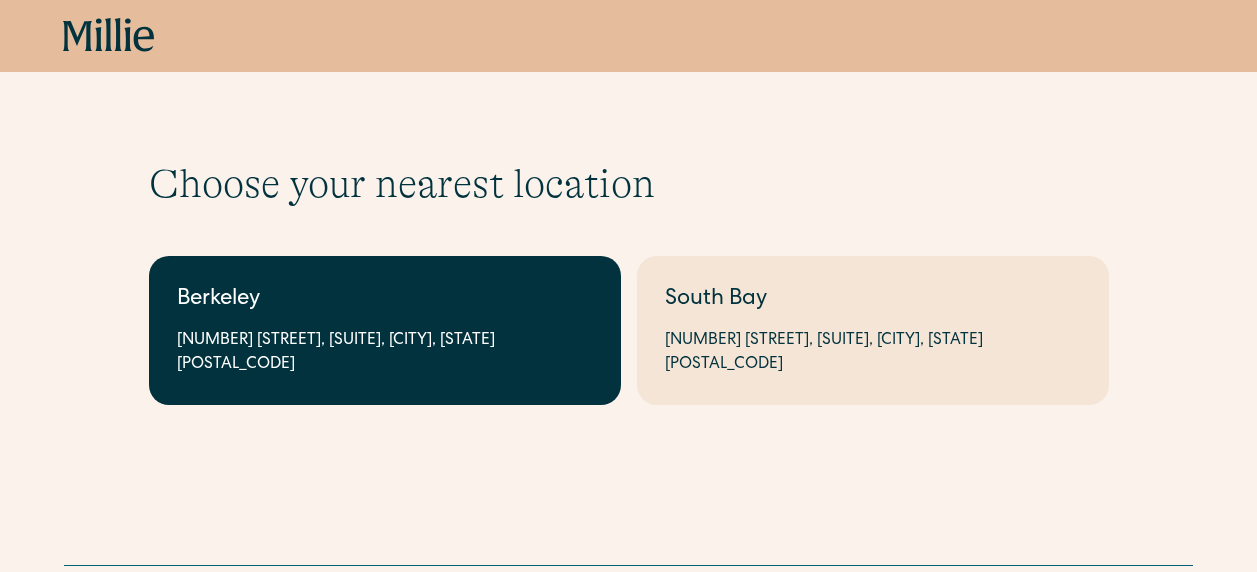 scroll, scrollTop: 0, scrollLeft: 0, axis: both 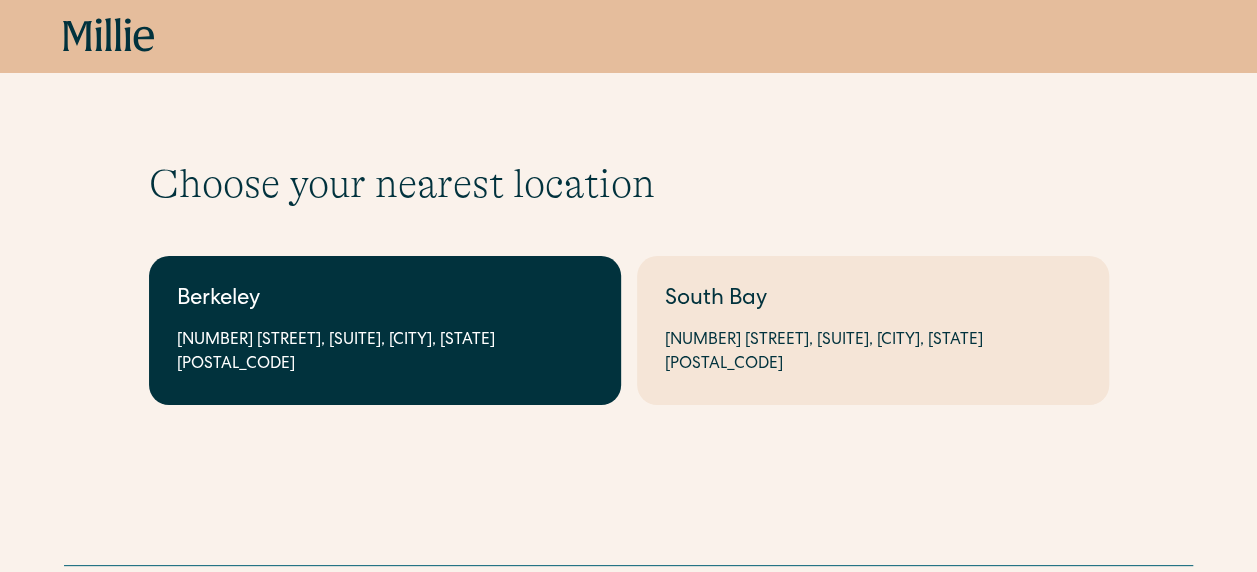 click on "[NUMBER] [STREET], [SUITE], [CITY], [STATE] [POSTAL_CODE]" at bounding box center (385, 353) 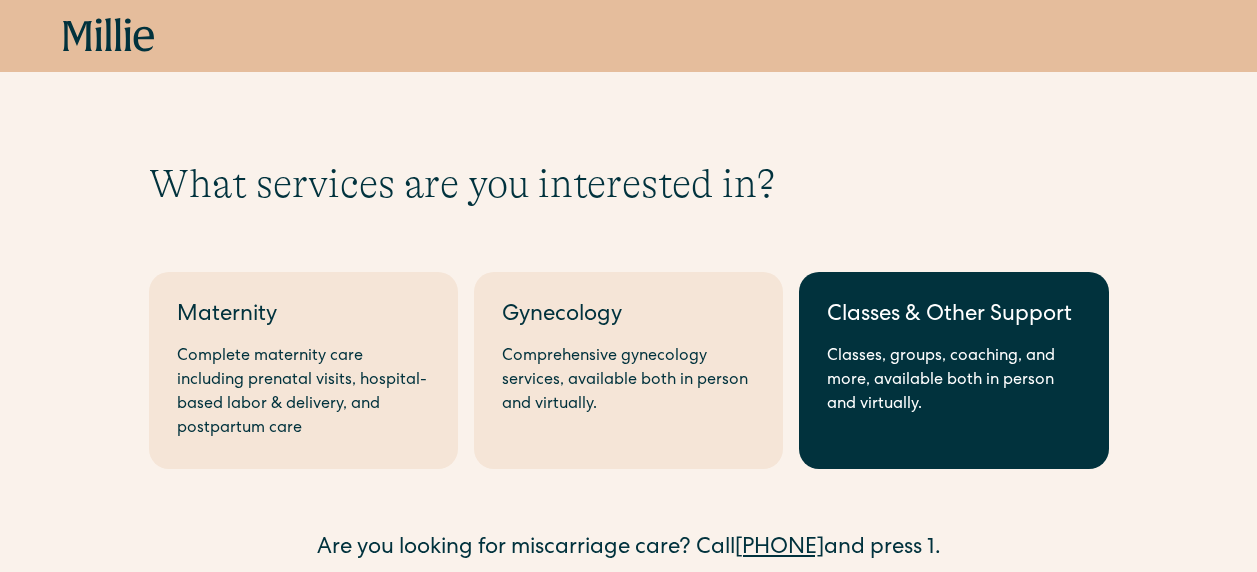scroll, scrollTop: 0, scrollLeft: 0, axis: both 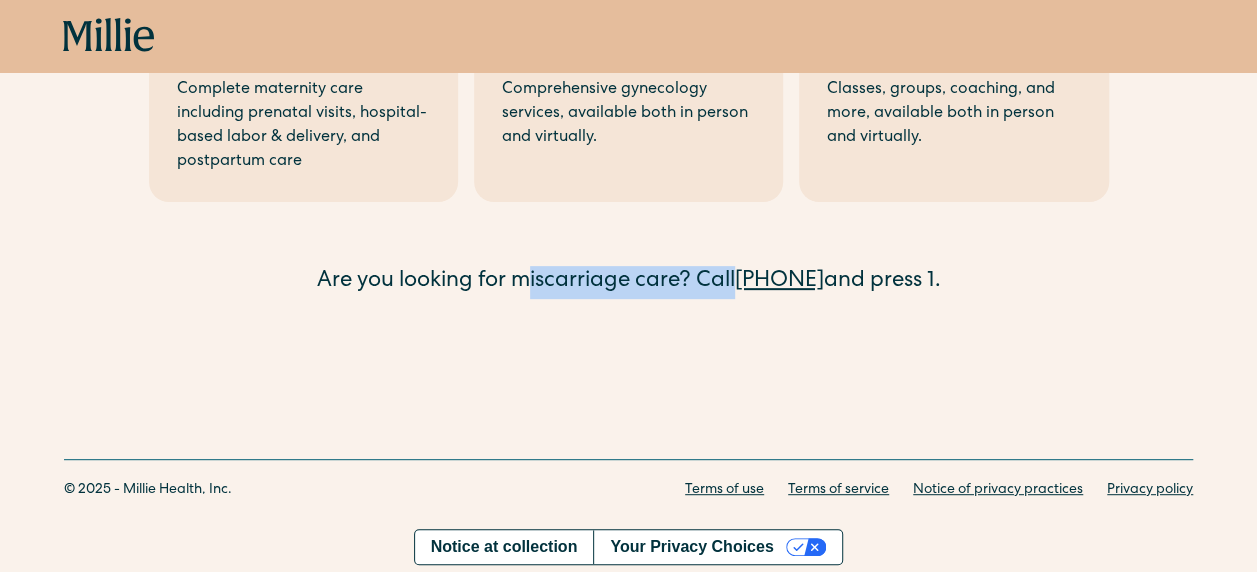 drag, startPoint x: 698, startPoint y: 280, endPoint x: 486, endPoint y: 277, distance: 212.02122 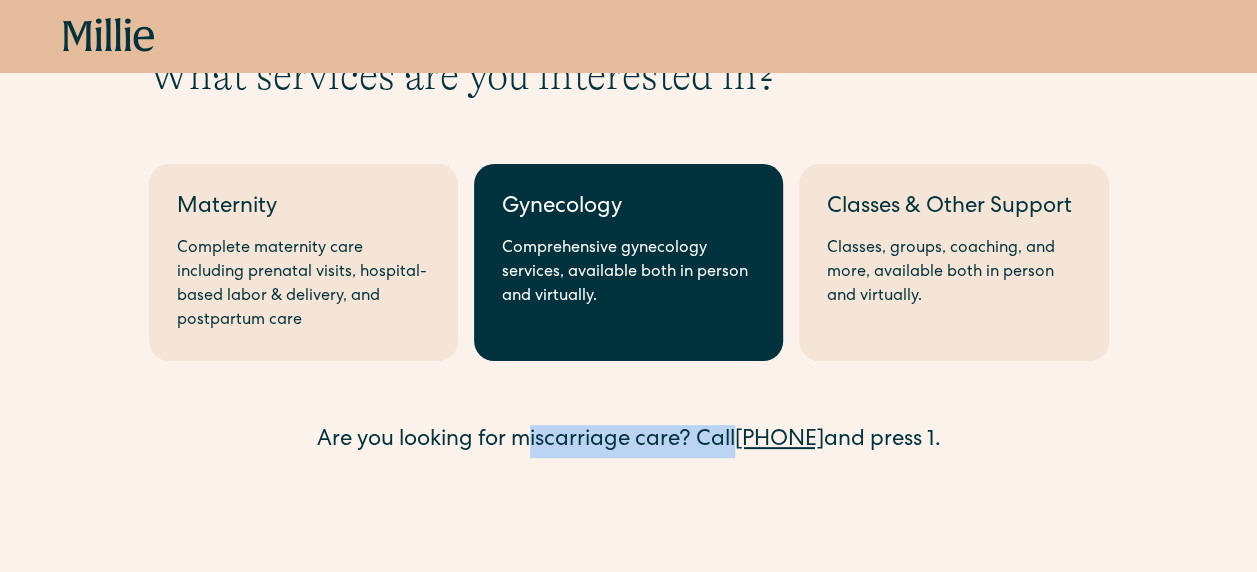 scroll, scrollTop: 67, scrollLeft: 0, axis: vertical 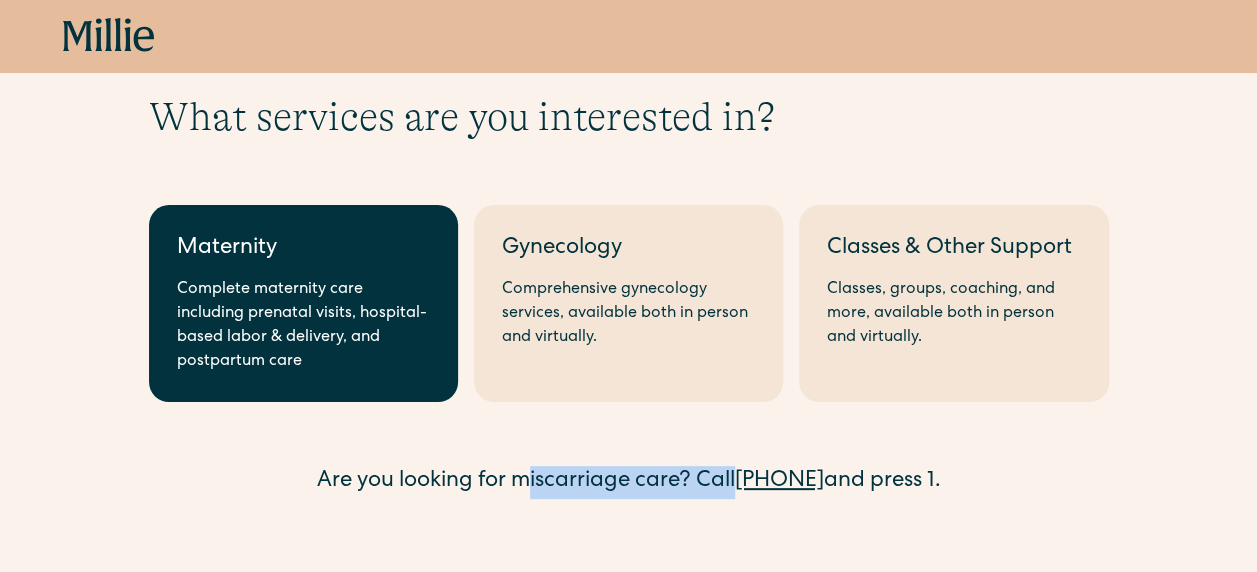 click on "Complete maternity care including prenatal visits, hospital-based labor & delivery, and postpartum care" at bounding box center [303, 326] 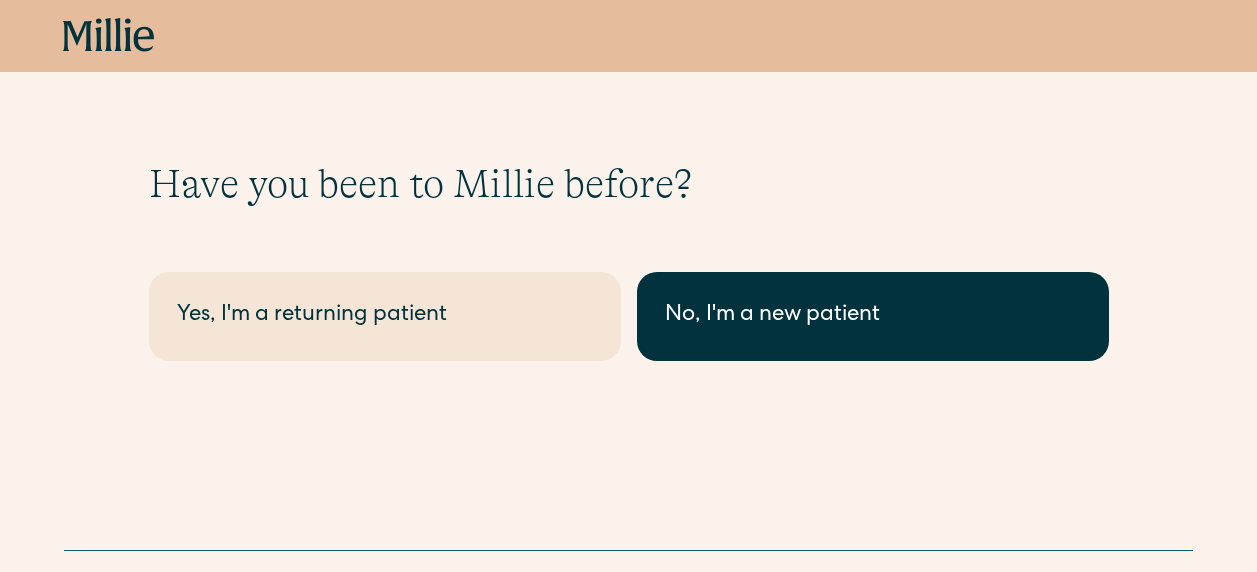 scroll, scrollTop: 0, scrollLeft: 0, axis: both 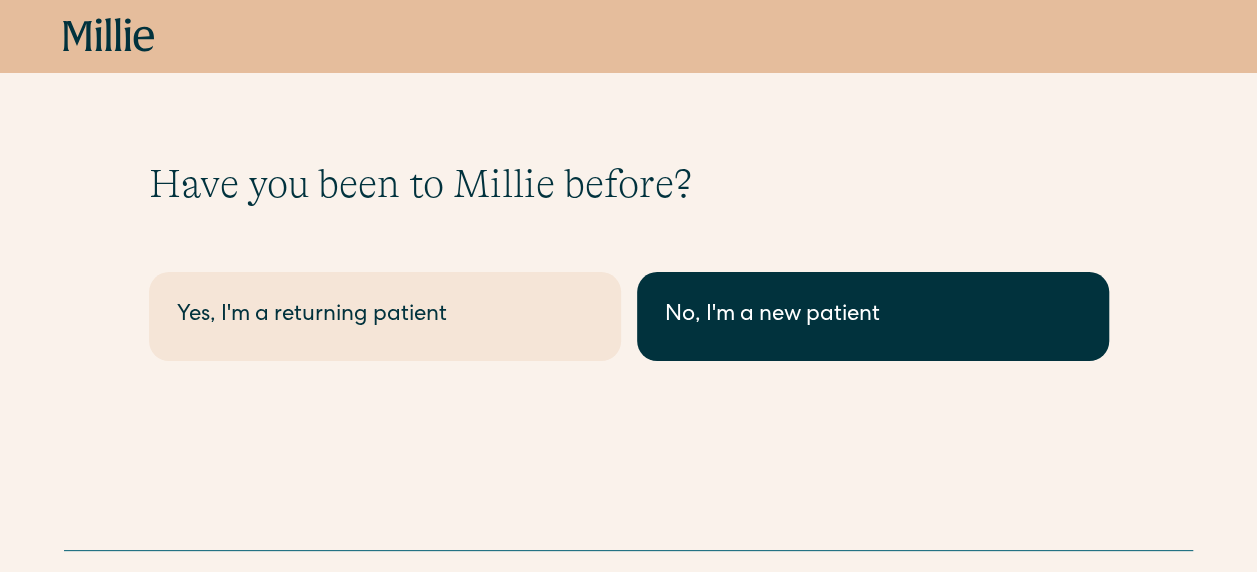 click on "No, I'm a new patient" at bounding box center (873, 316) 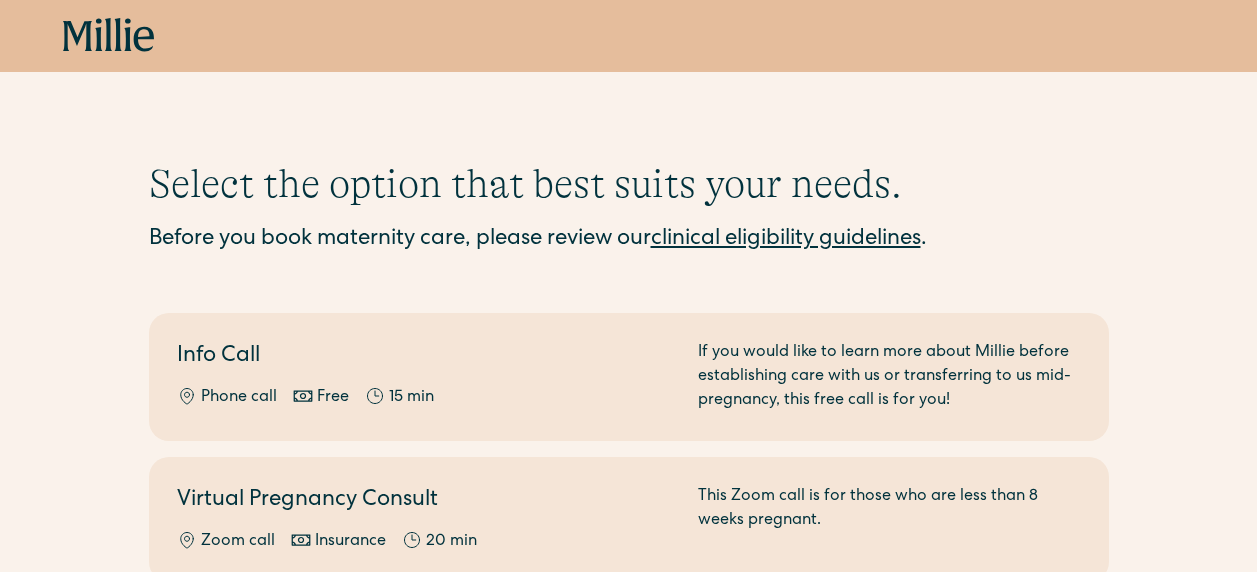 scroll, scrollTop: 0, scrollLeft: 0, axis: both 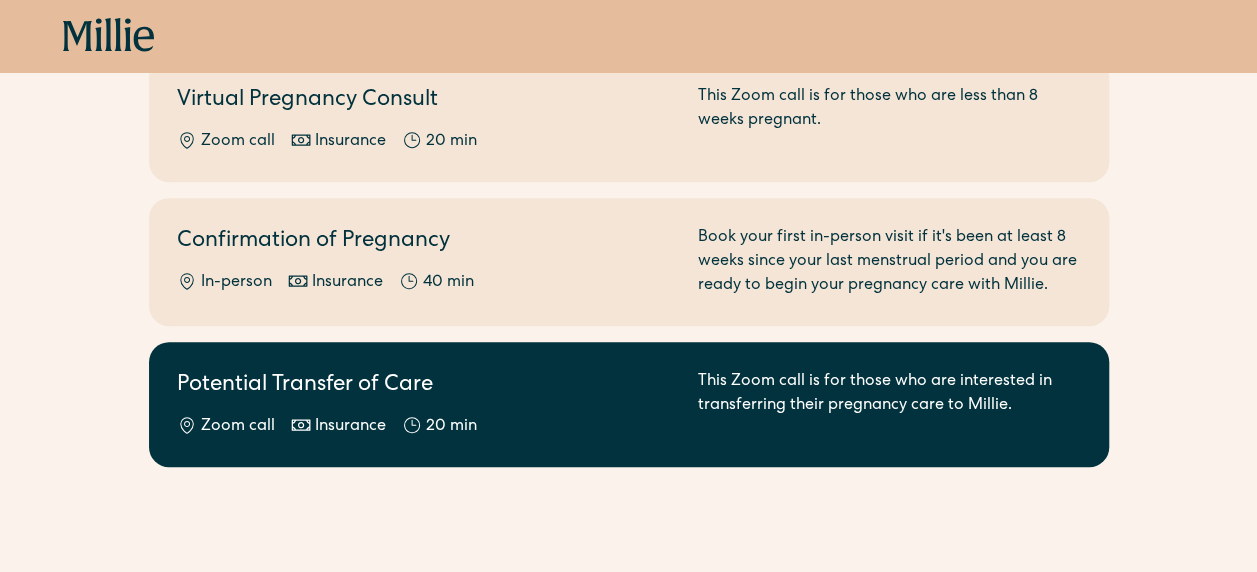 click on "Potential Transfer of Care" at bounding box center [425, 386] 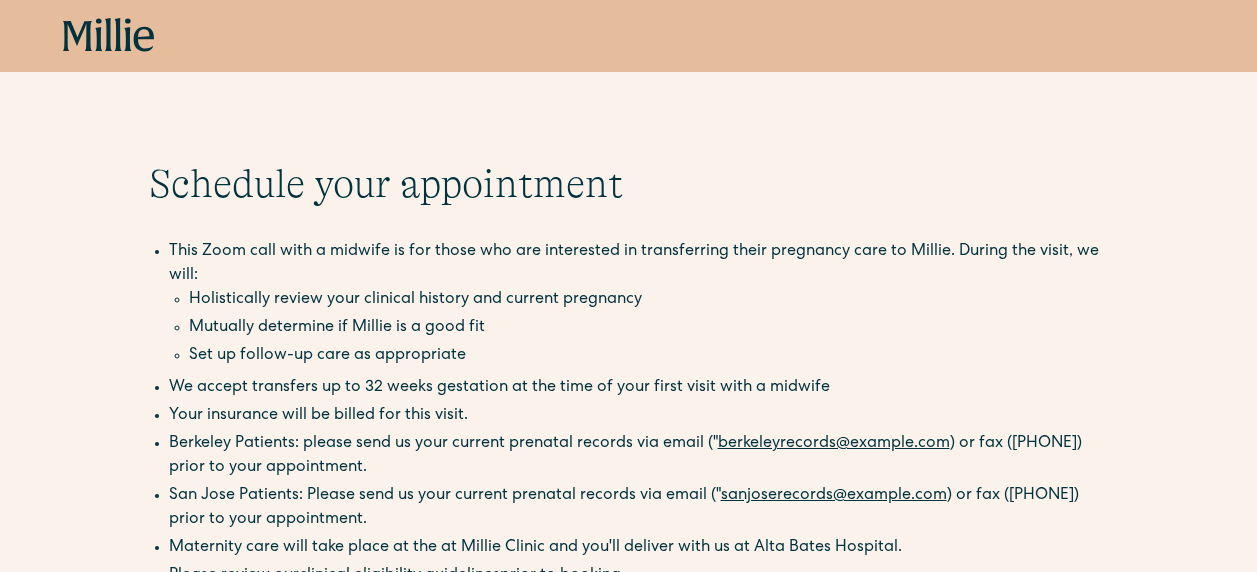 scroll, scrollTop: 0, scrollLeft: 0, axis: both 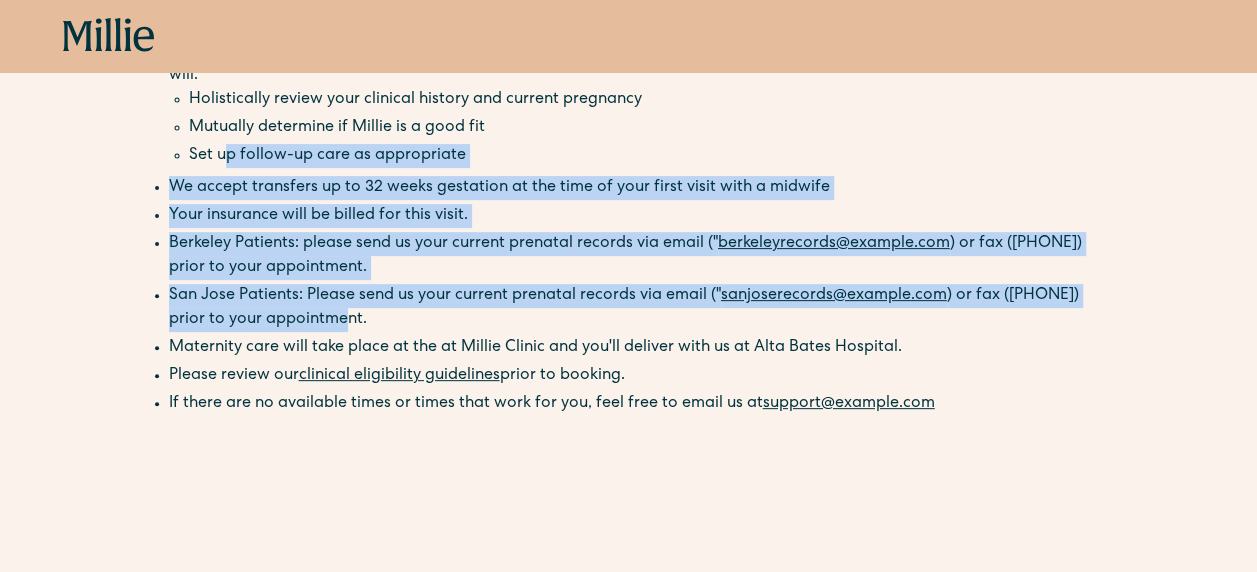 drag, startPoint x: 225, startPoint y: 171, endPoint x: 321, endPoint y: 375, distance: 225.45953 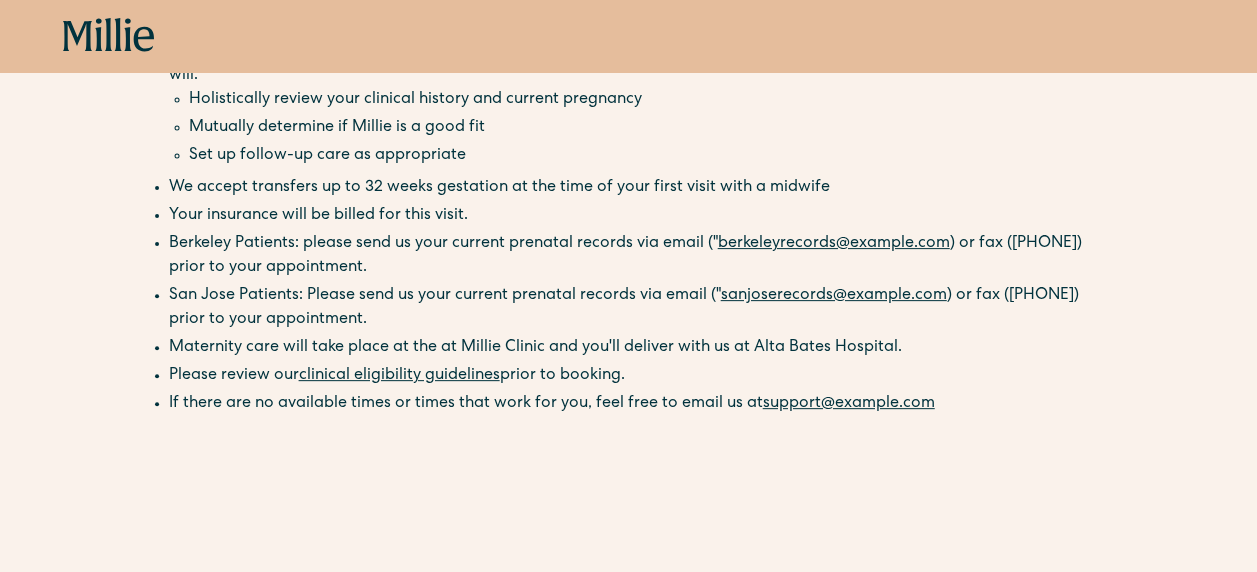 drag, startPoint x: 321, startPoint y: 375, endPoint x: 534, endPoint y: 393, distance: 213.75922 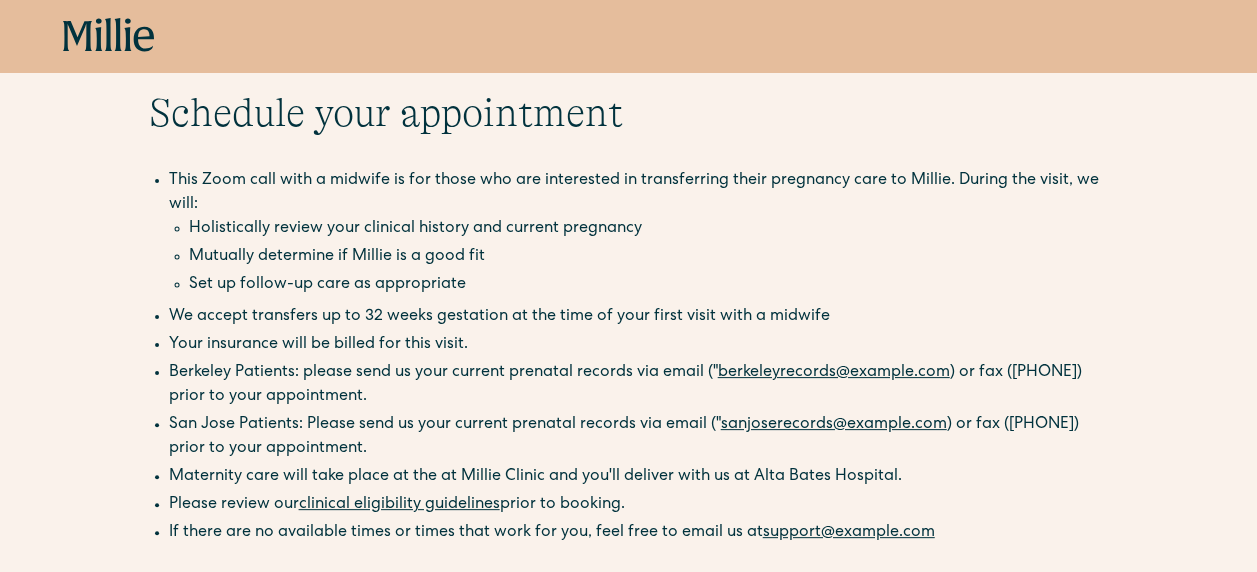 scroll, scrollTop: 100, scrollLeft: 0, axis: vertical 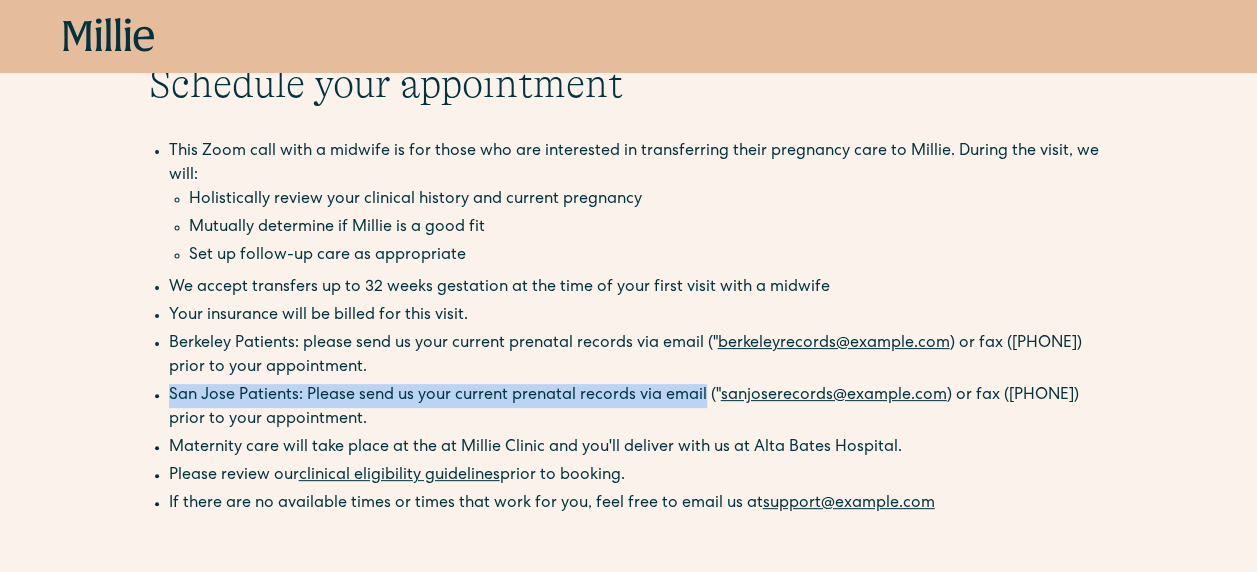 drag, startPoint x: 700, startPoint y: 392, endPoint x: 160, endPoint y: 397, distance: 540.02313 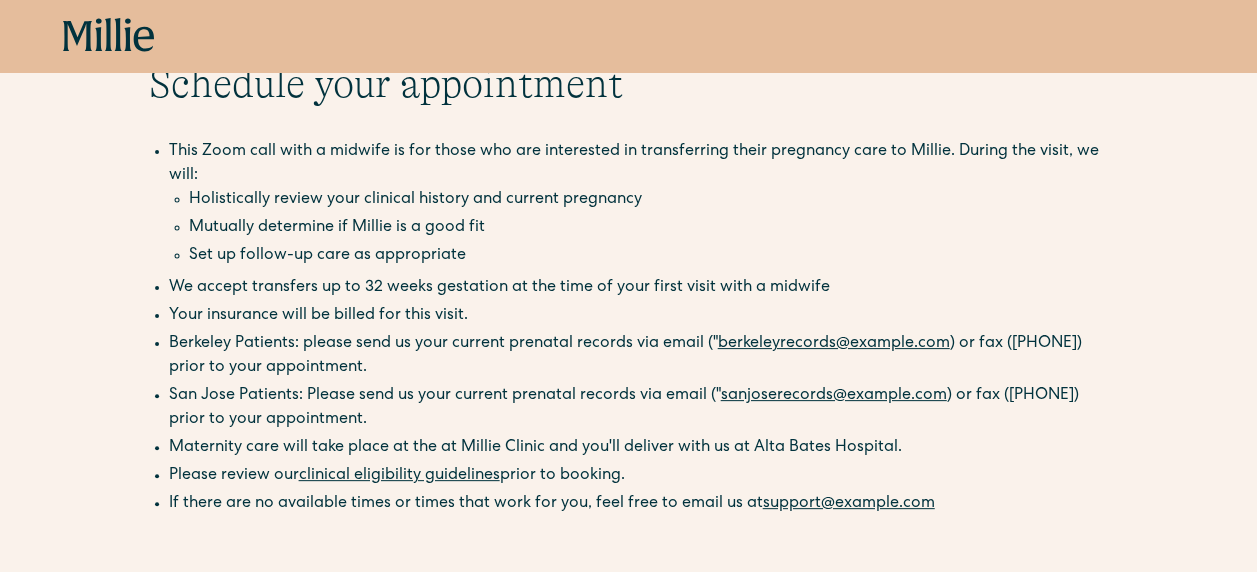 click on "Your insurance will be billed for this visit." at bounding box center (639, 316) 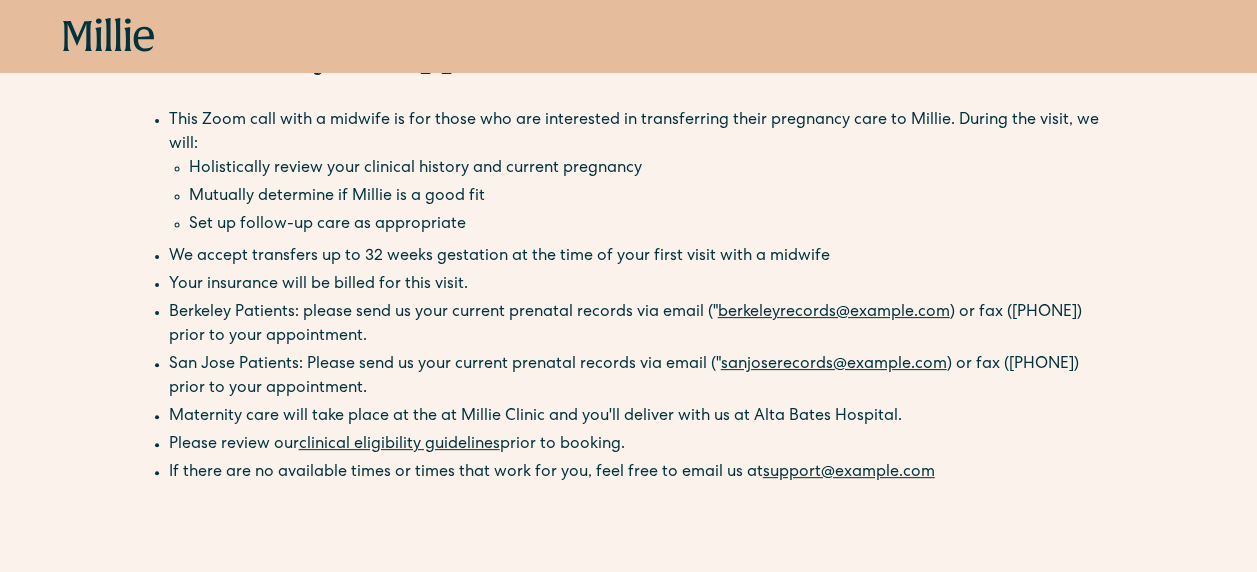 scroll, scrollTop: 100, scrollLeft: 0, axis: vertical 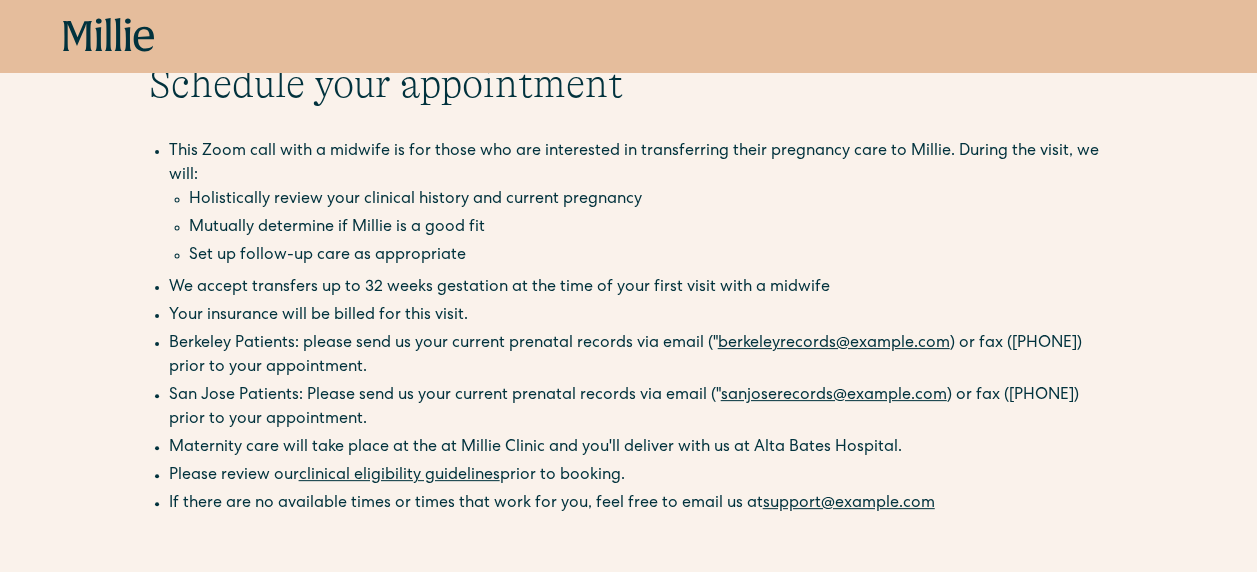 drag, startPoint x: 975, startPoint y: 510, endPoint x: 220, endPoint y: 141, distance: 840.34875 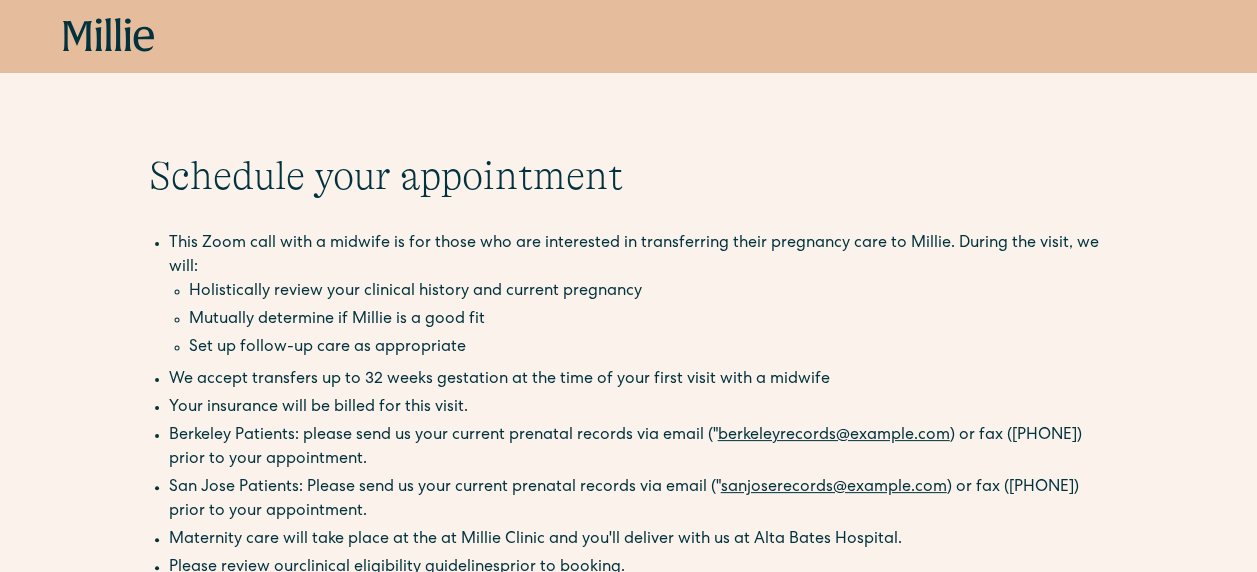 scroll, scrollTop: 0, scrollLeft: 0, axis: both 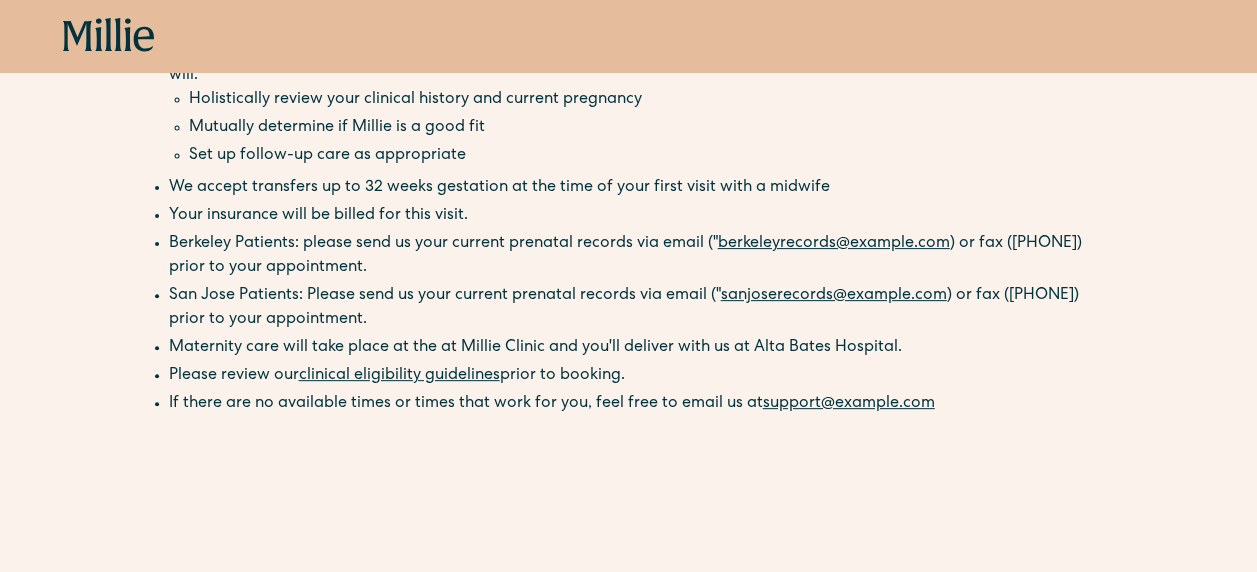 drag, startPoint x: 143, startPoint y: 187, endPoint x: 1050, endPoint y: 394, distance: 930.3215 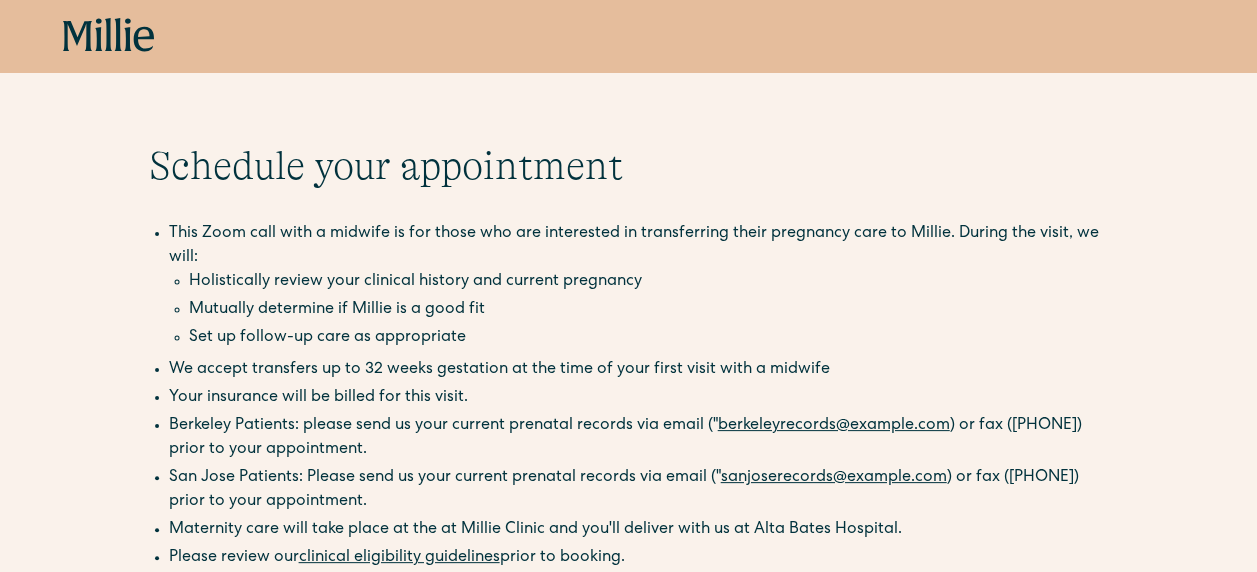 scroll, scrollTop: 0, scrollLeft: 0, axis: both 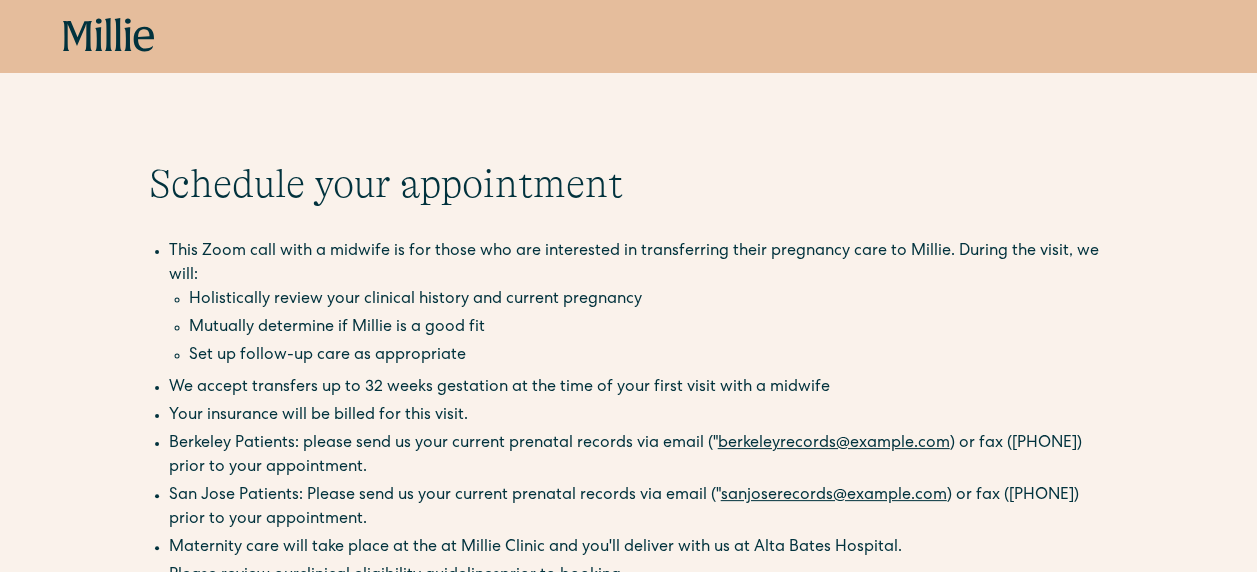 drag, startPoint x: 1028, startPoint y: 410, endPoint x: 187, endPoint y: 190, distance: 869.29913 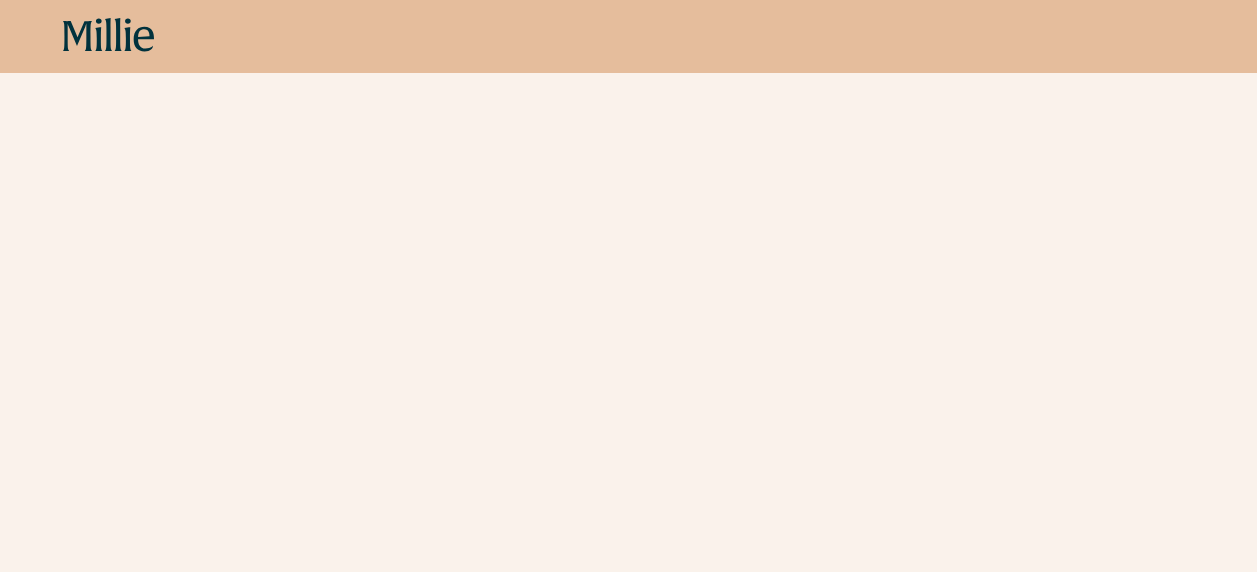scroll, scrollTop: 2300, scrollLeft: 0, axis: vertical 